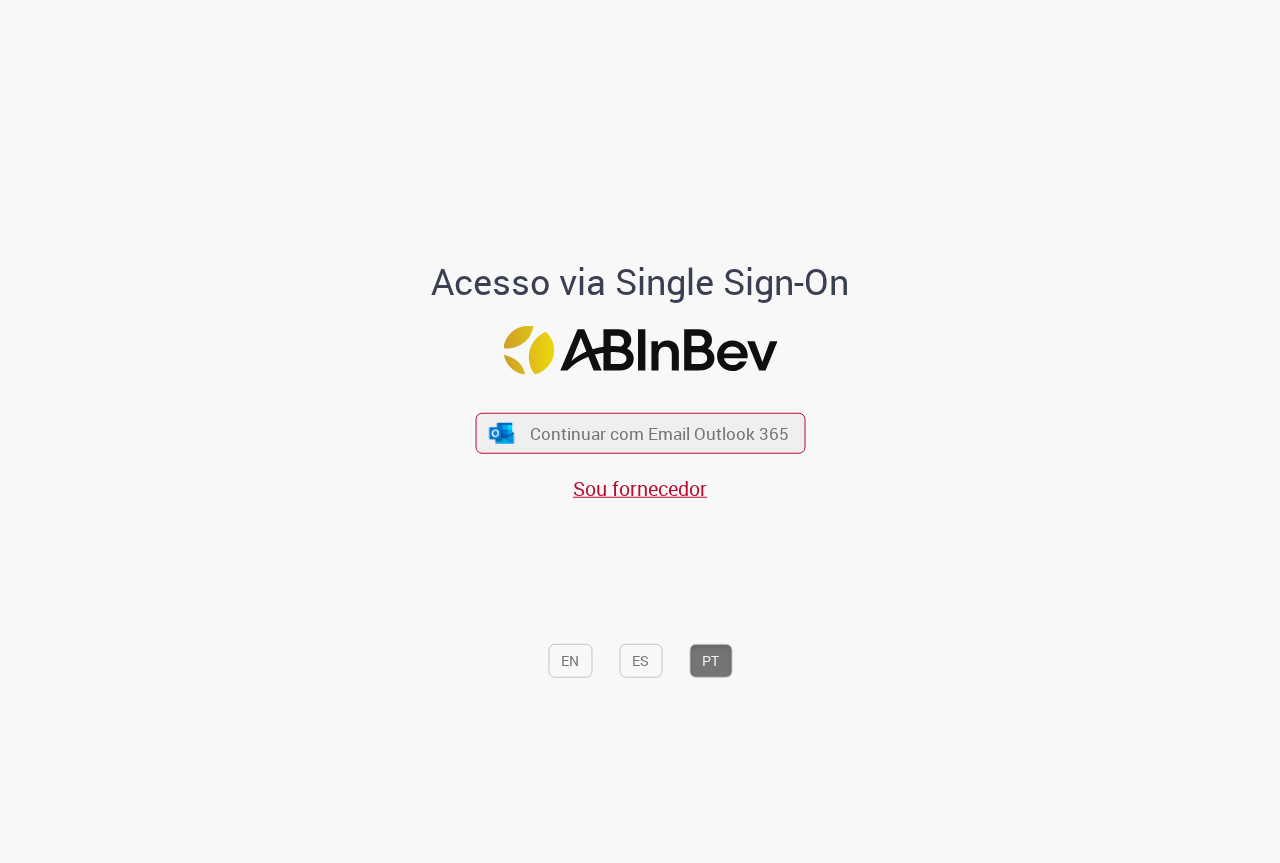 scroll, scrollTop: 0, scrollLeft: 0, axis: both 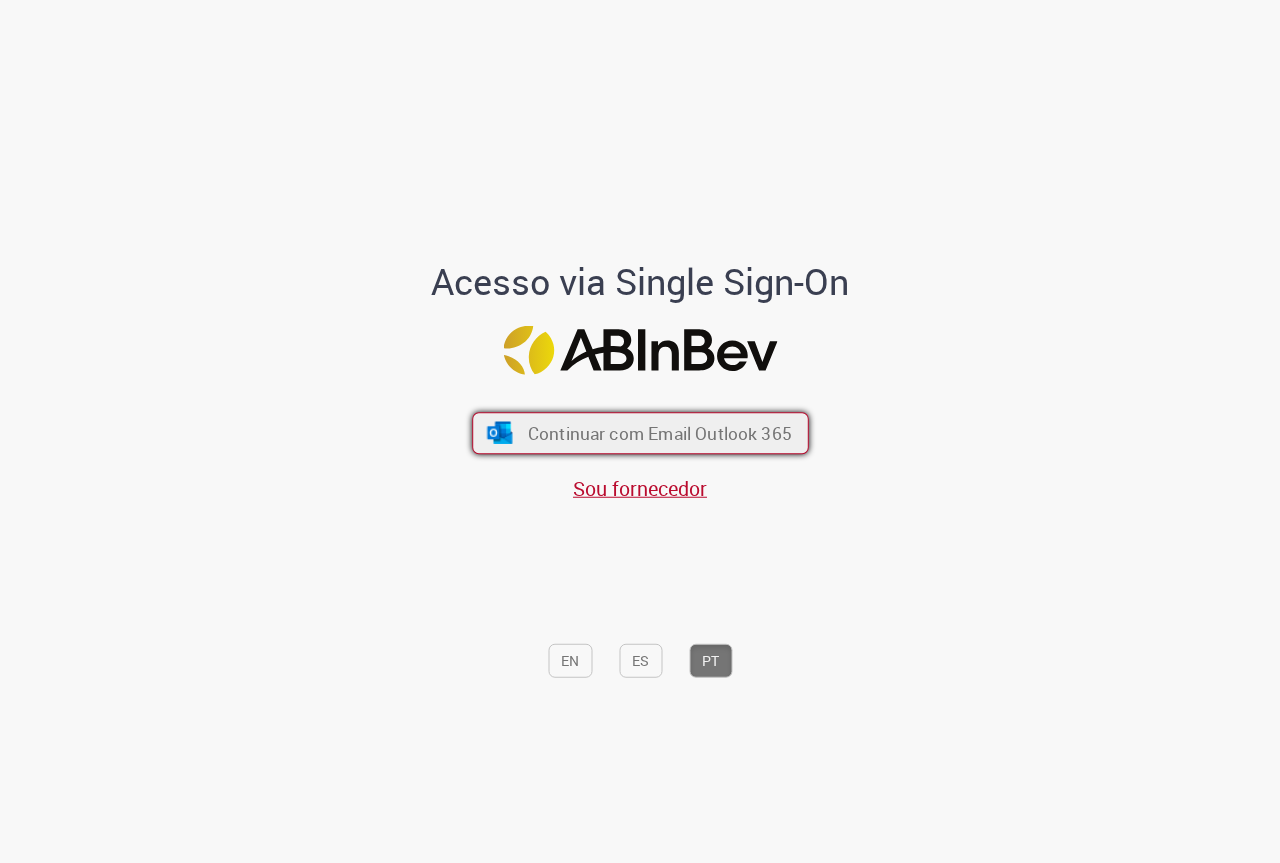 click on "Continuar com Email Outlook 365" at bounding box center (659, 433) 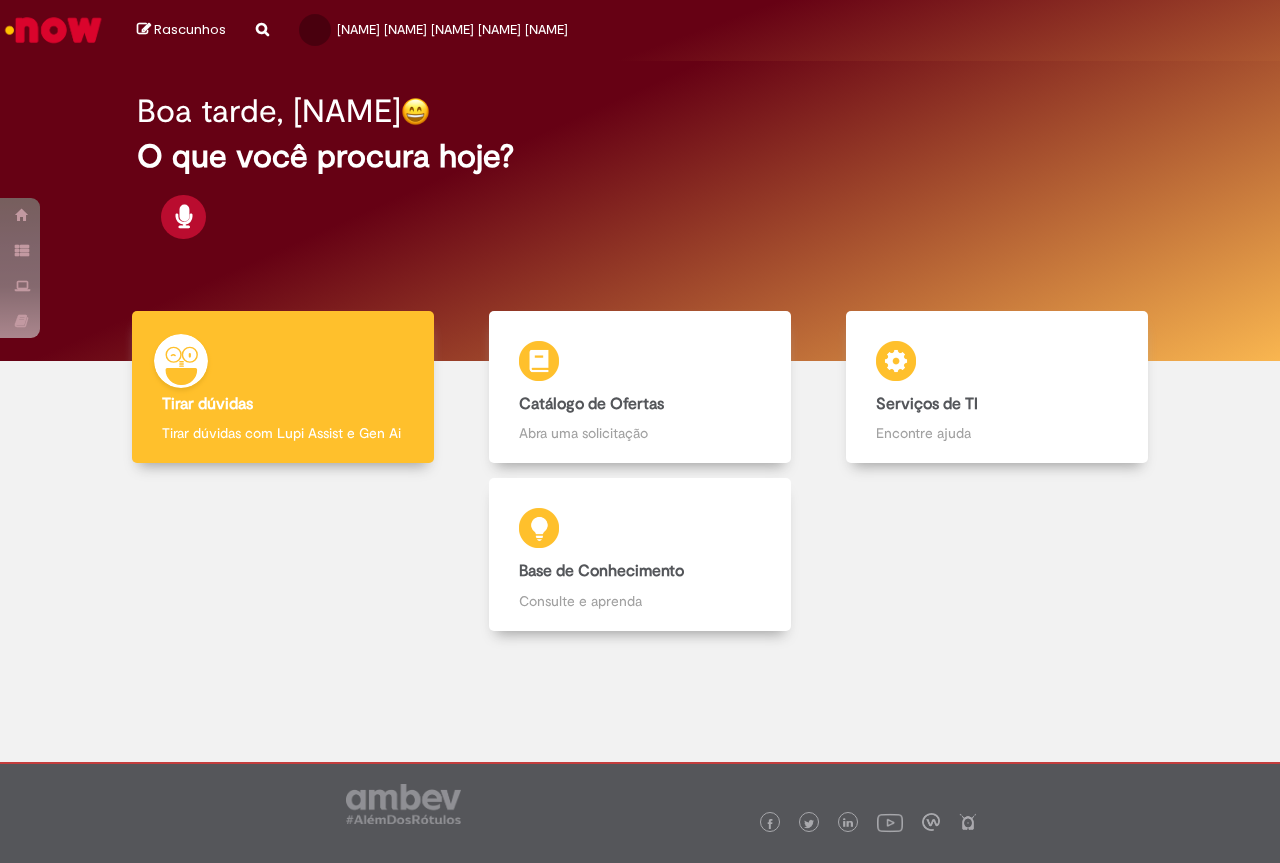 scroll, scrollTop: 0, scrollLeft: 0, axis: both 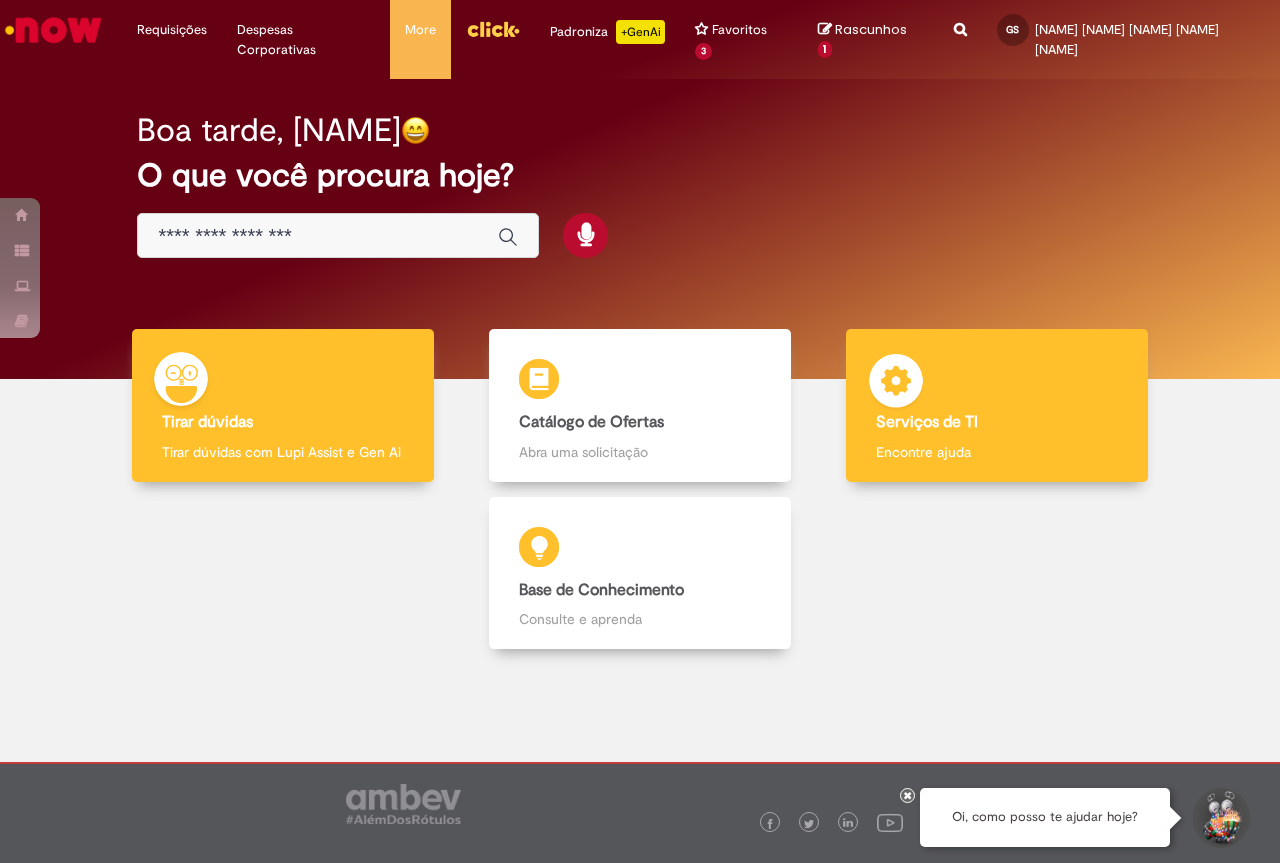 click at bounding box center (896, 384) 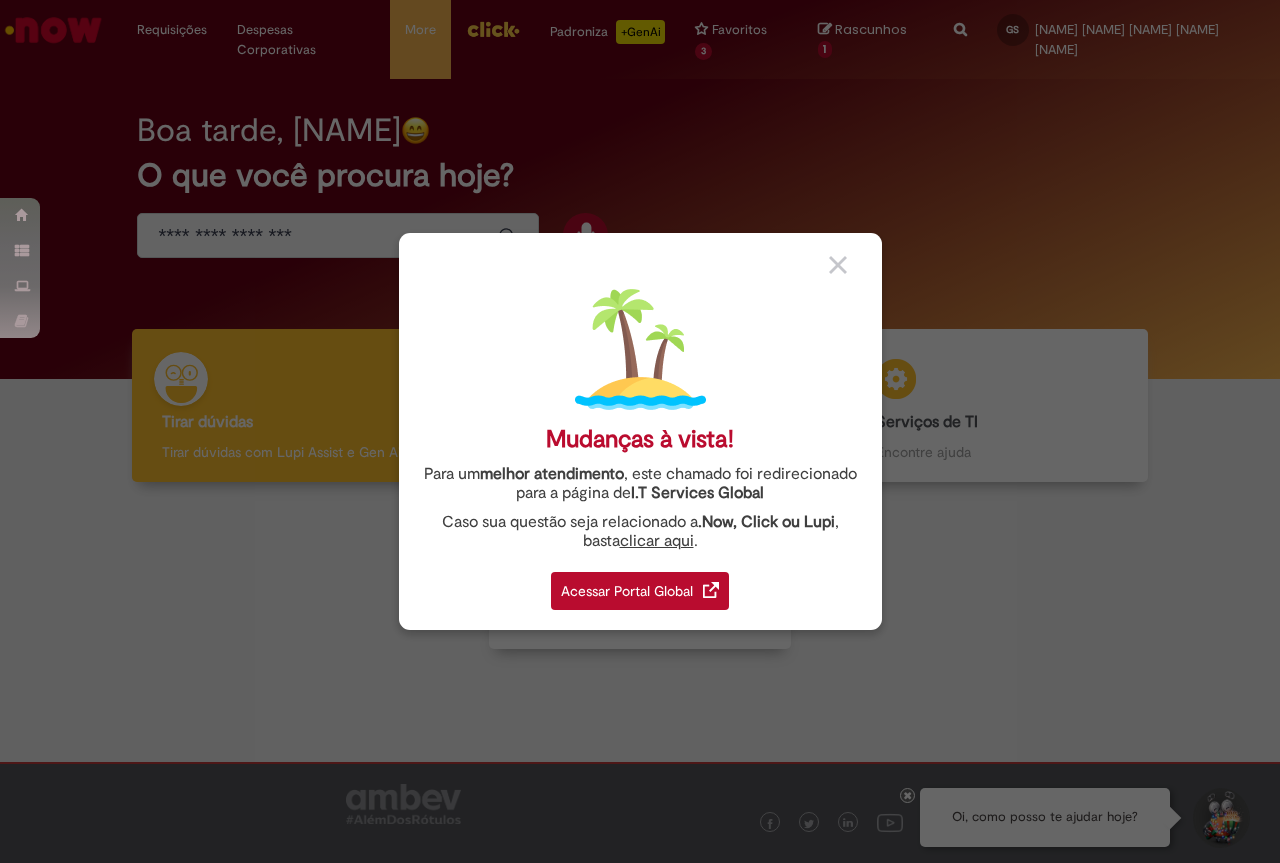 click on "Acessar Portal Global" at bounding box center [640, 591] 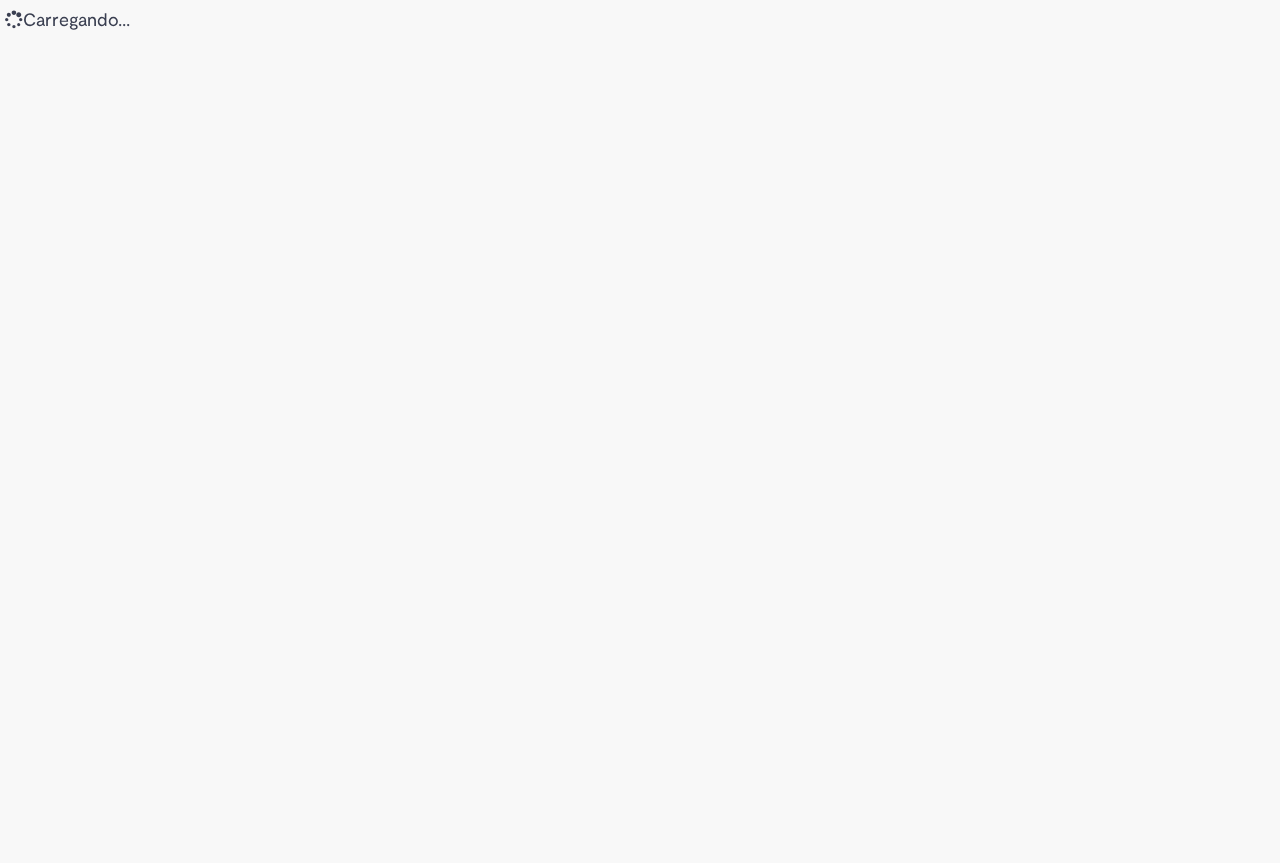 scroll, scrollTop: 0, scrollLeft: 0, axis: both 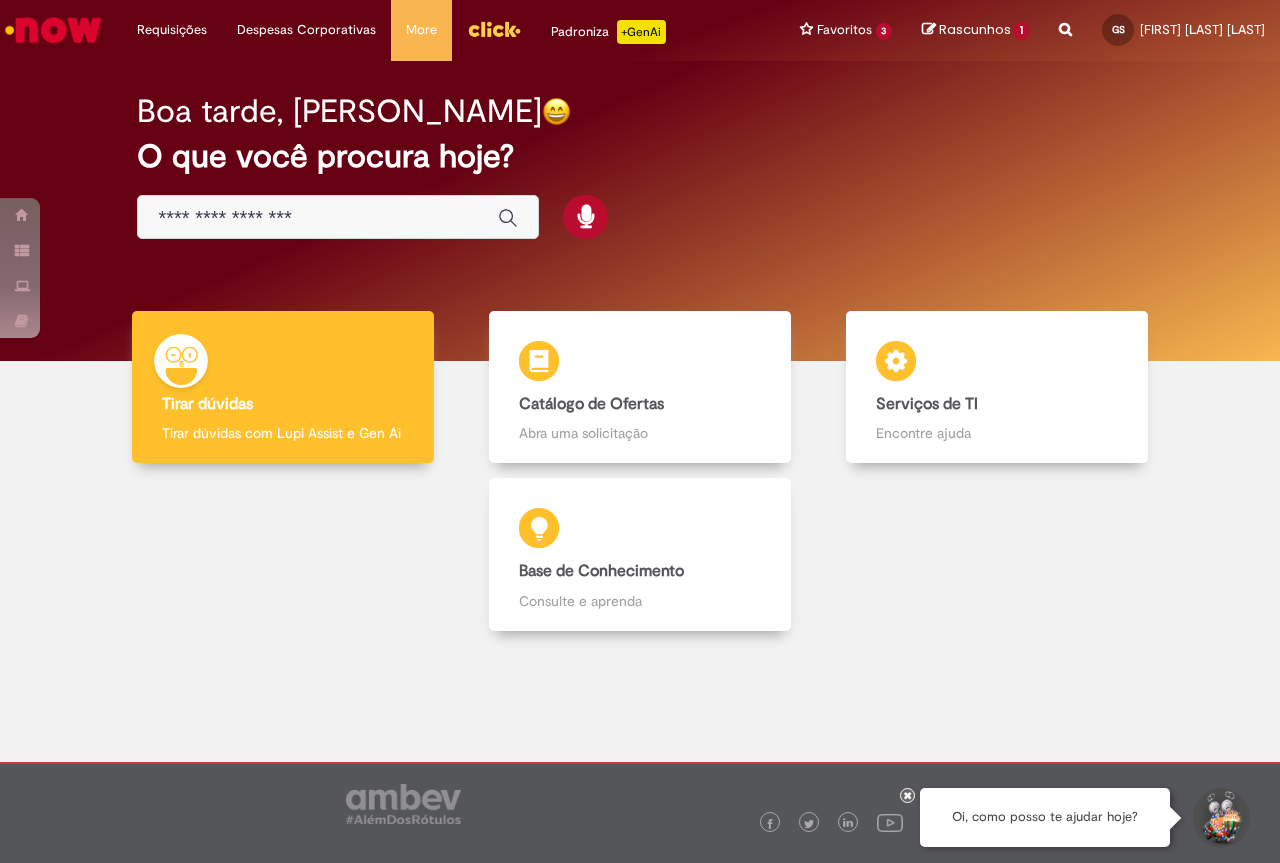 click at bounding box center [318, 218] 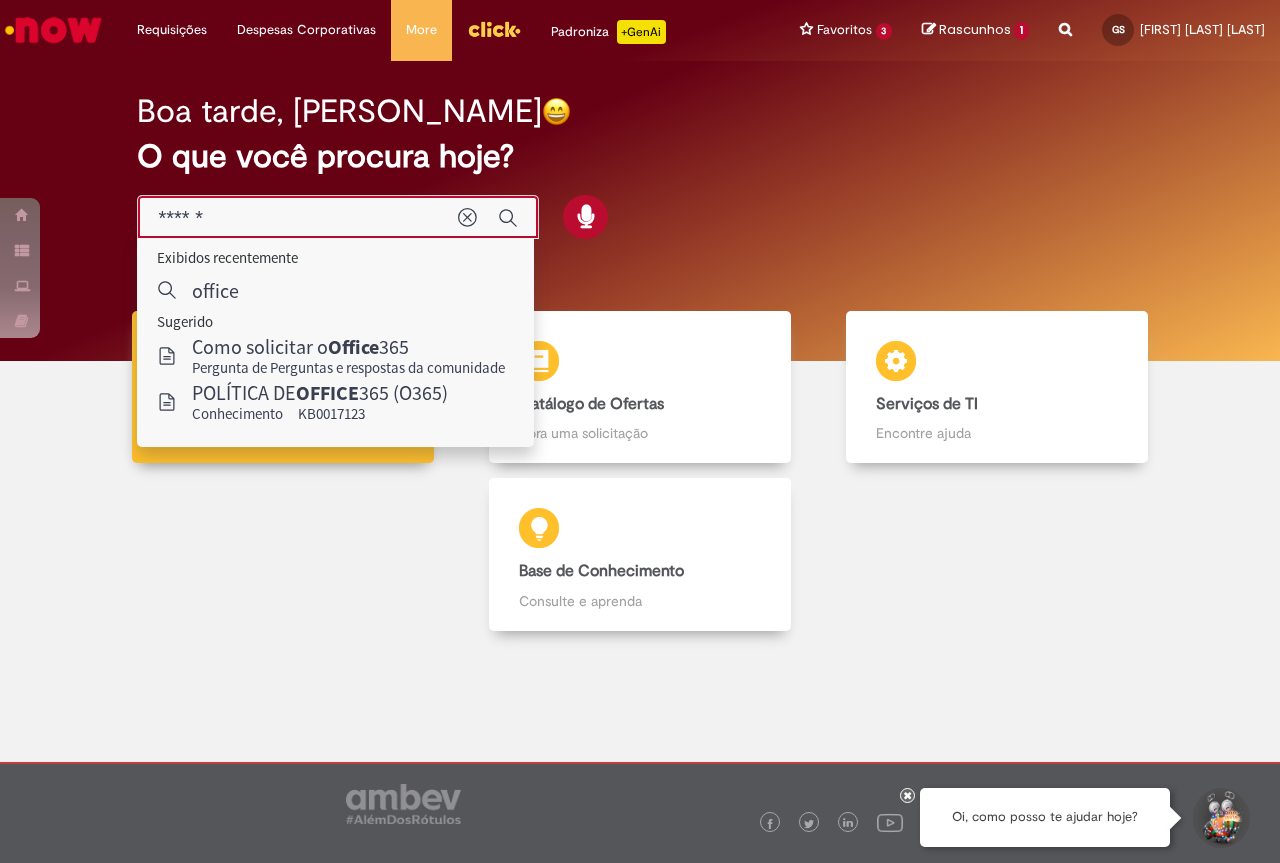 type on "******" 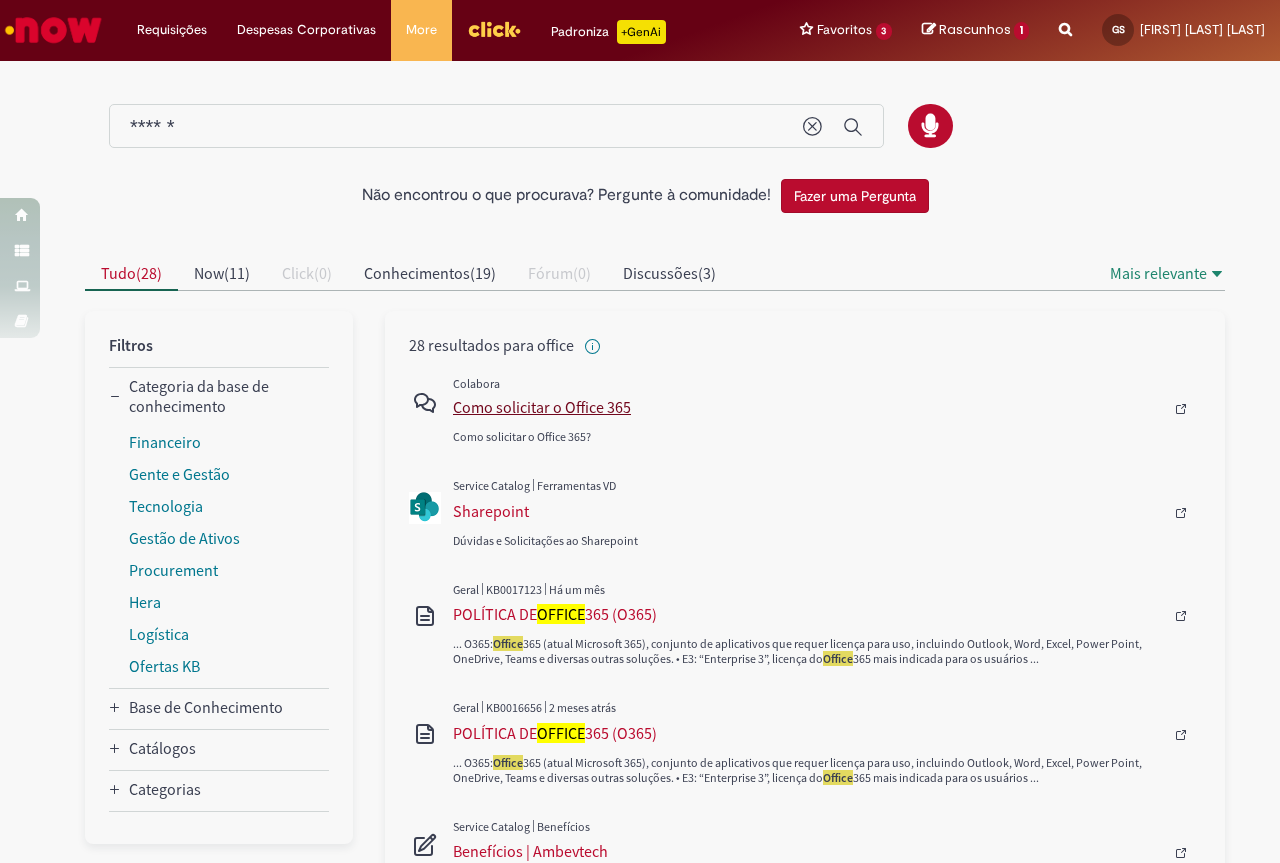 click on "Como solicitar o Office 365" at bounding box center [808, 407] 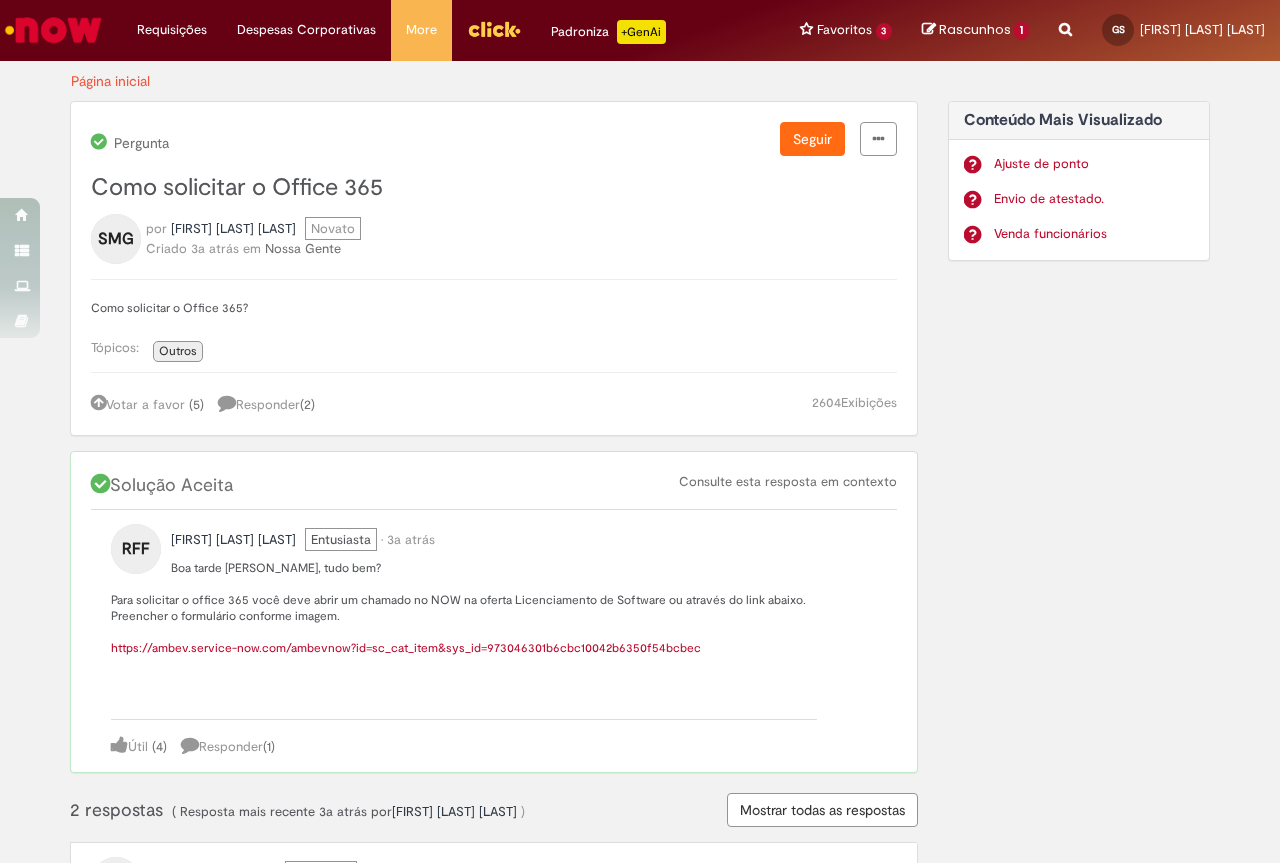 scroll, scrollTop: 200, scrollLeft: 0, axis: vertical 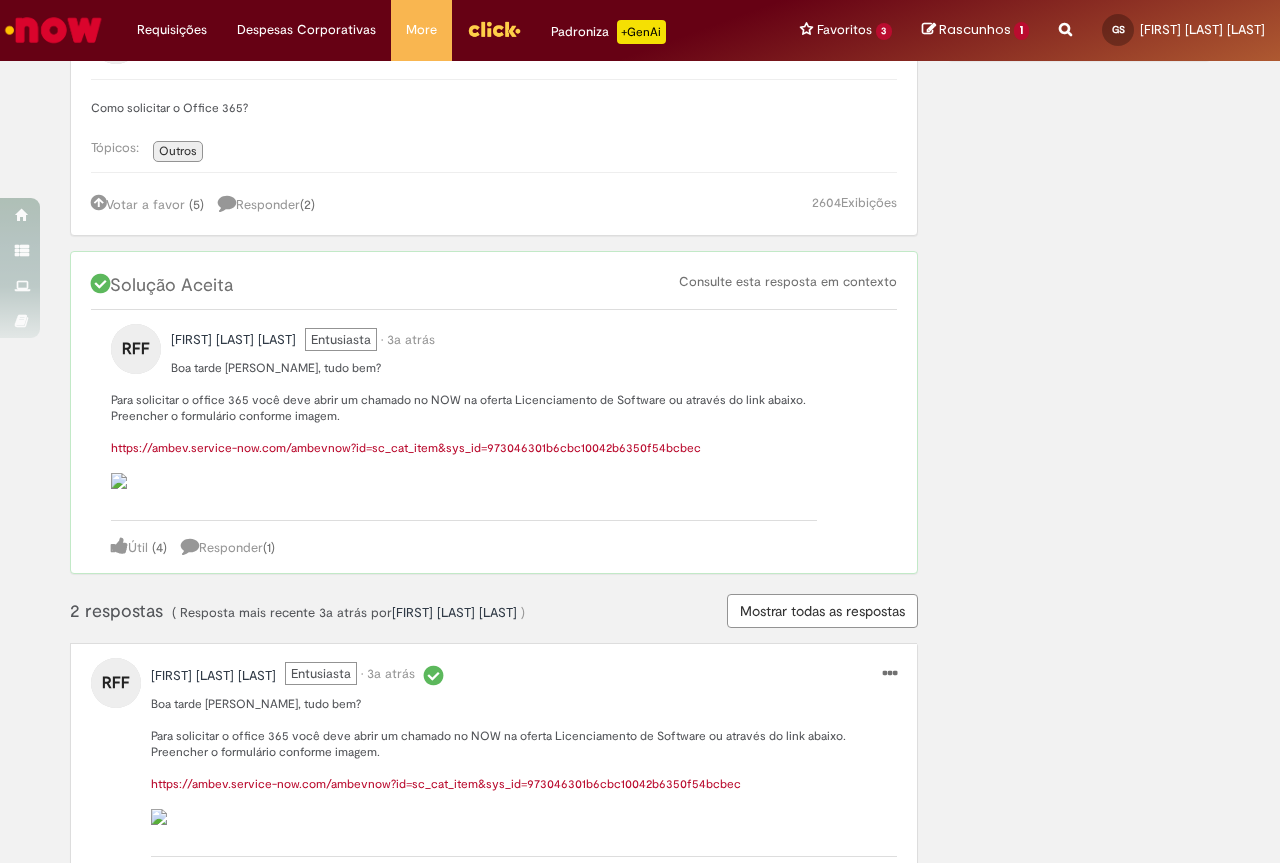 click on "https://ambev.service-now.com/ambevnow?id=sc_cat_item&sys_id=973046301b6cbc10042b6350f54bcbec" at bounding box center (406, 448) 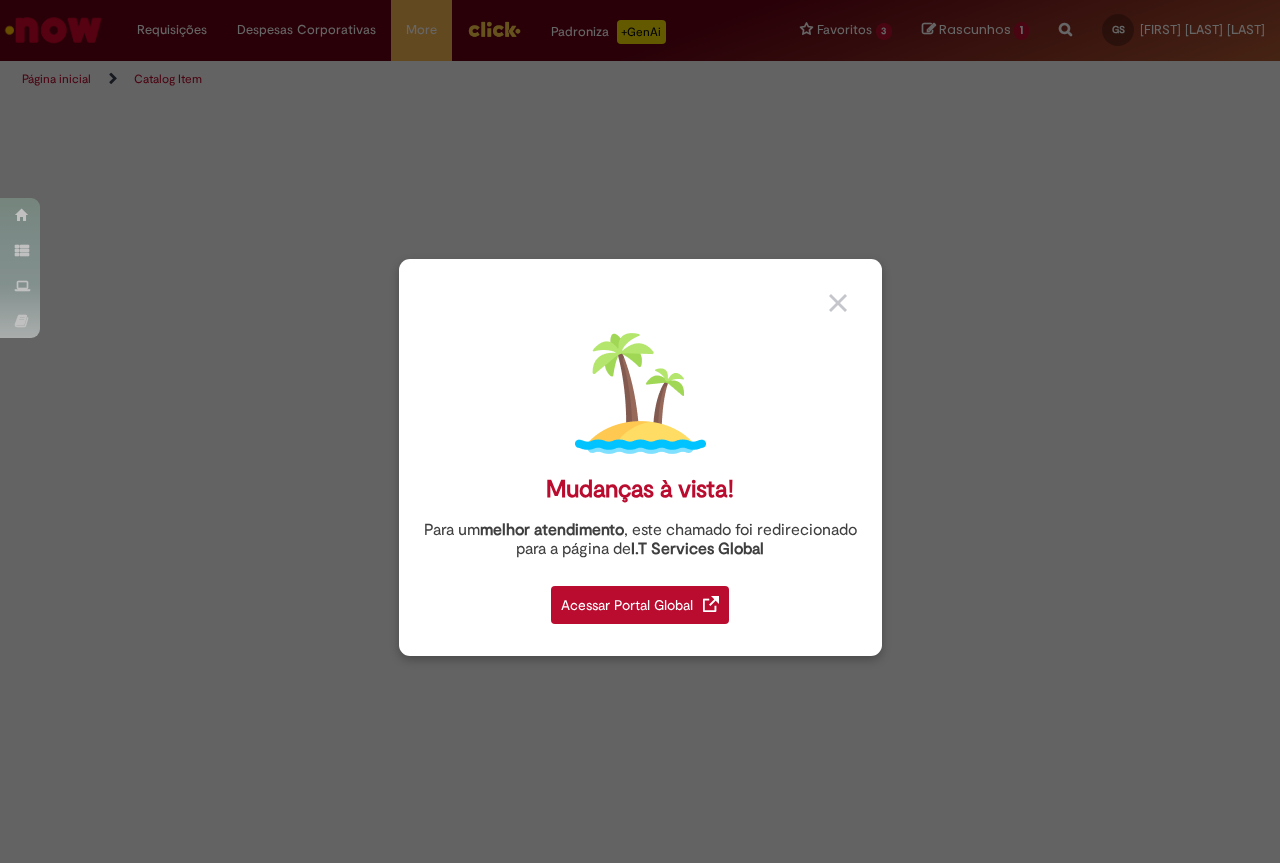 scroll, scrollTop: 0, scrollLeft: 0, axis: both 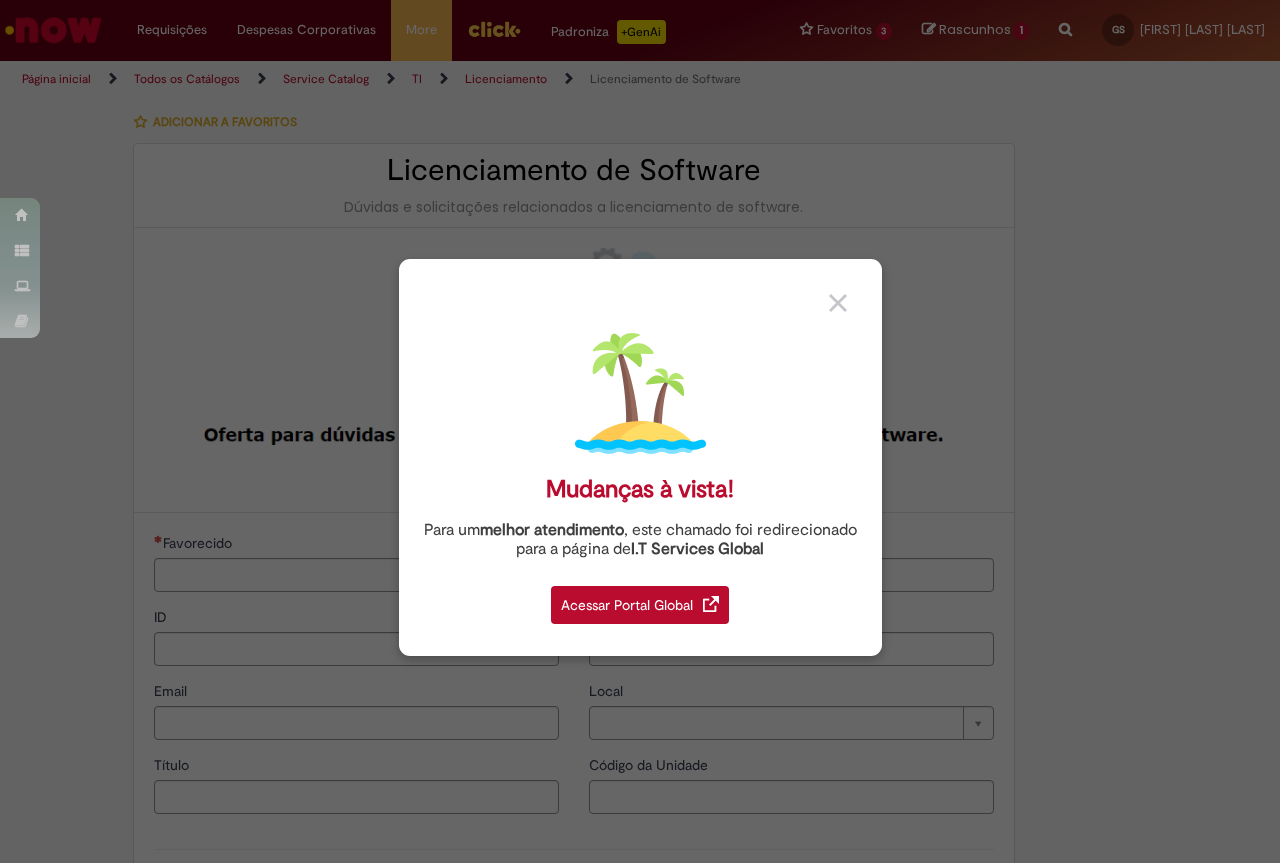 type on "********" 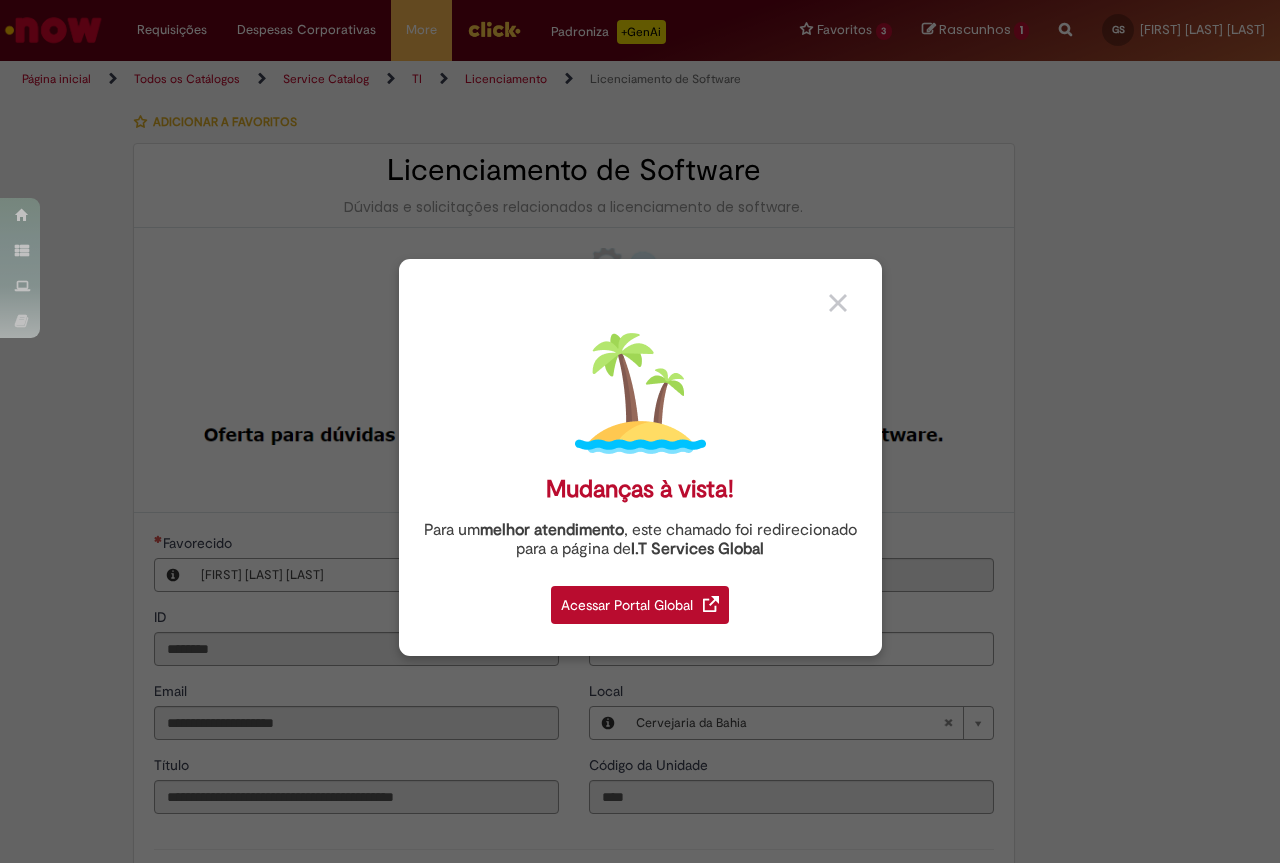 type on "**********" 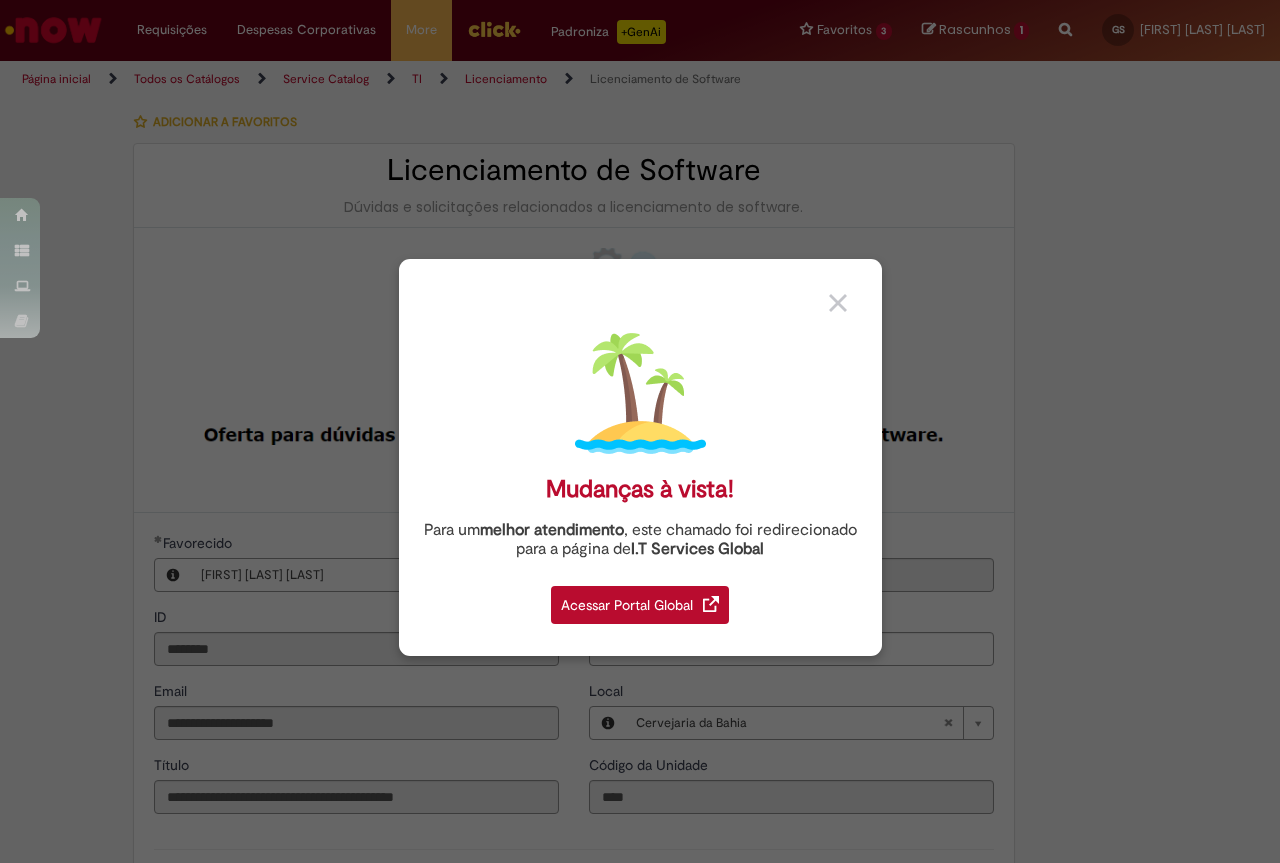 scroll, scrollTop: 0, scrollLeft: 0, axis: both 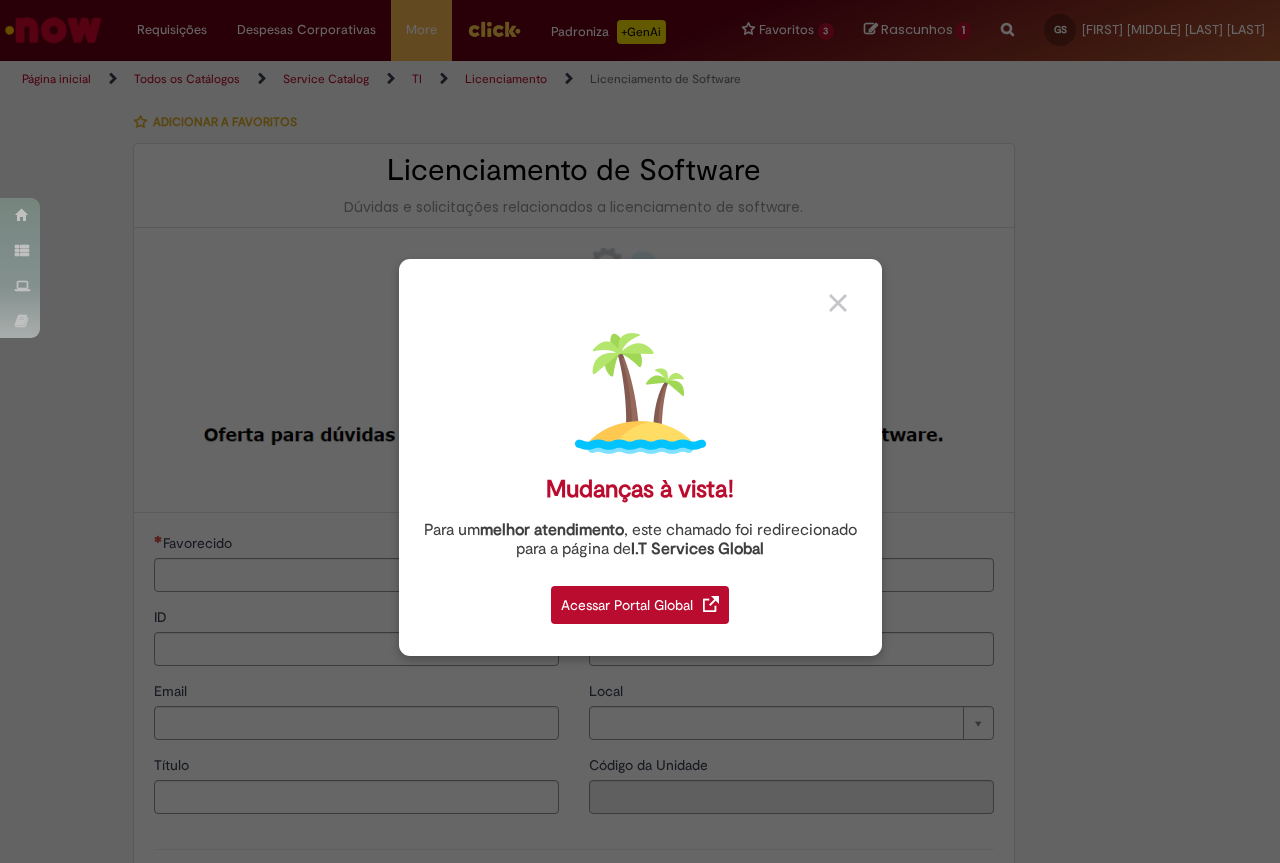 type on "********" 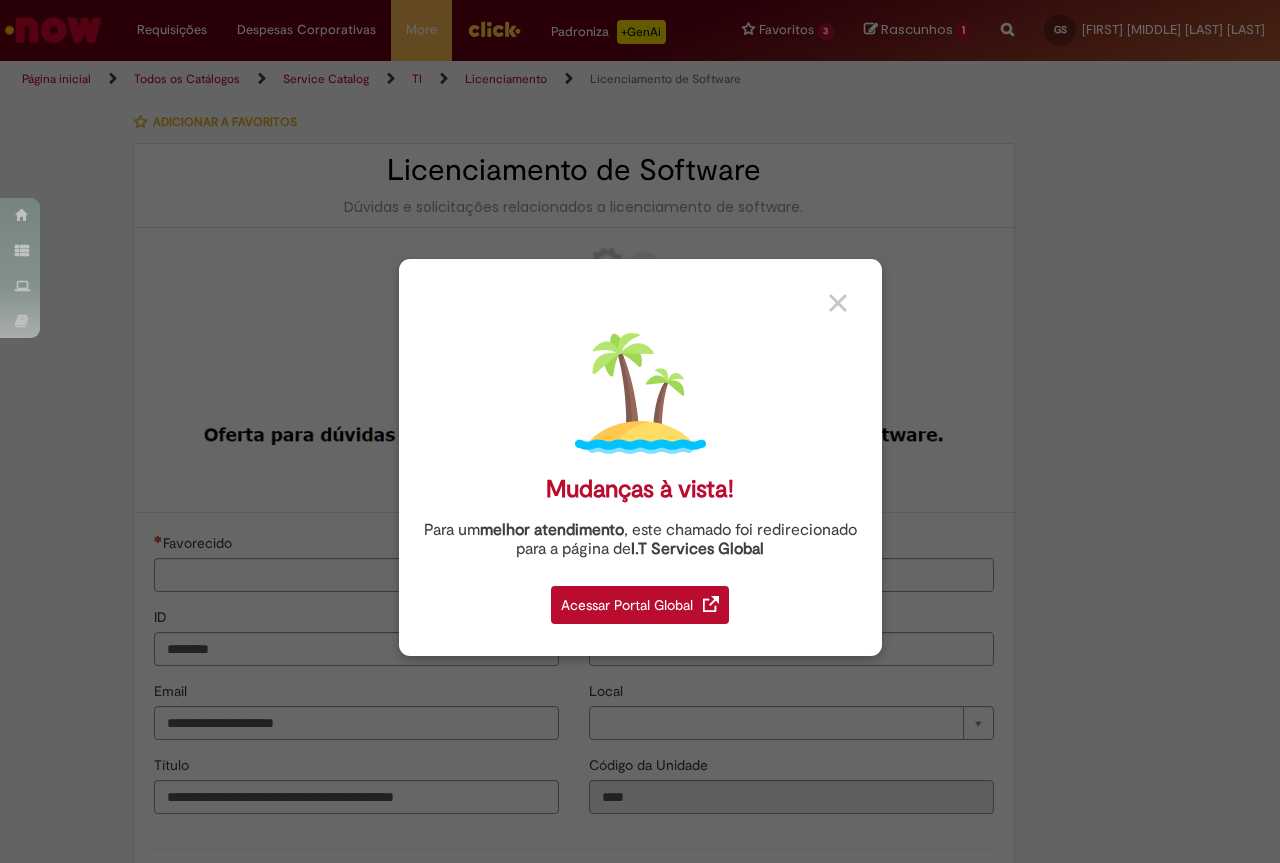 type on "**********" 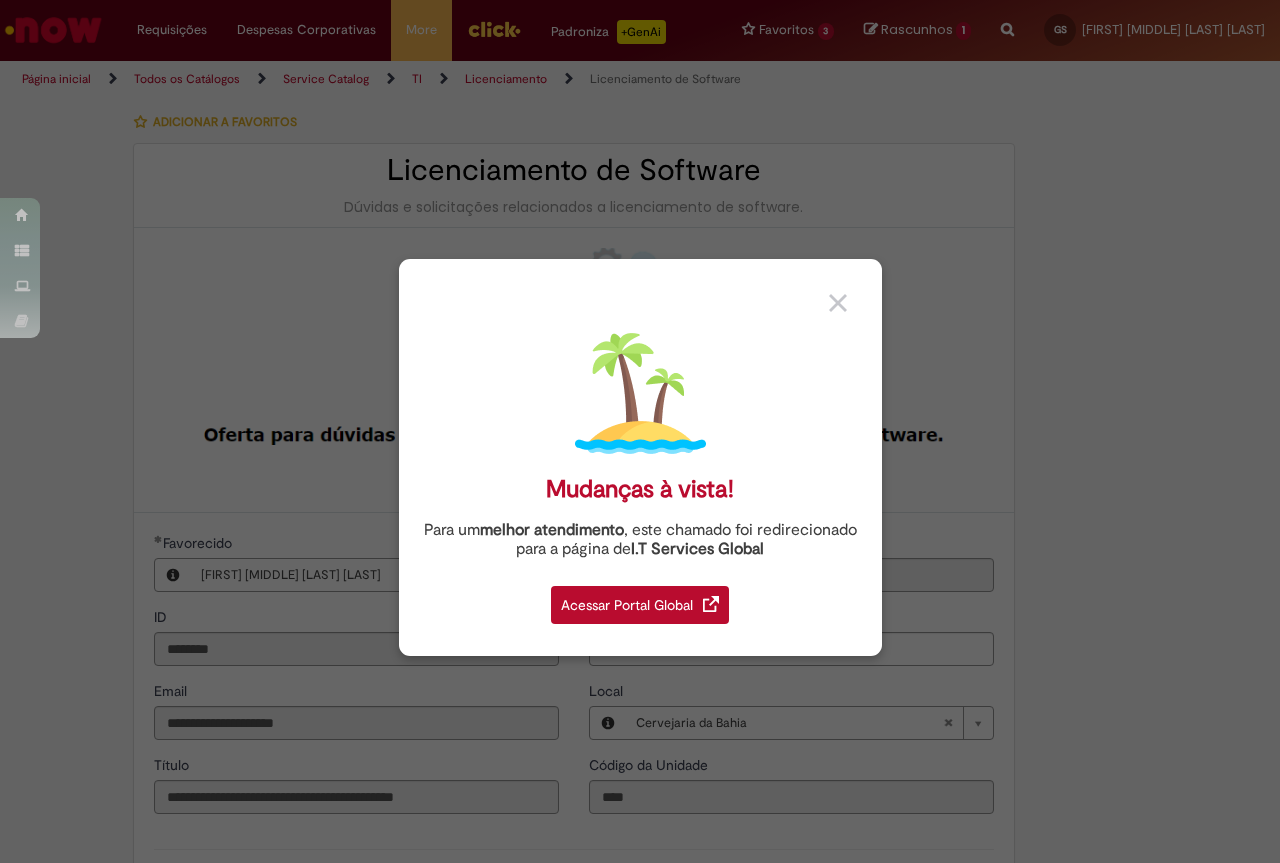 scroll, scrollTop: 0, scrollLeft: 0, axis: both 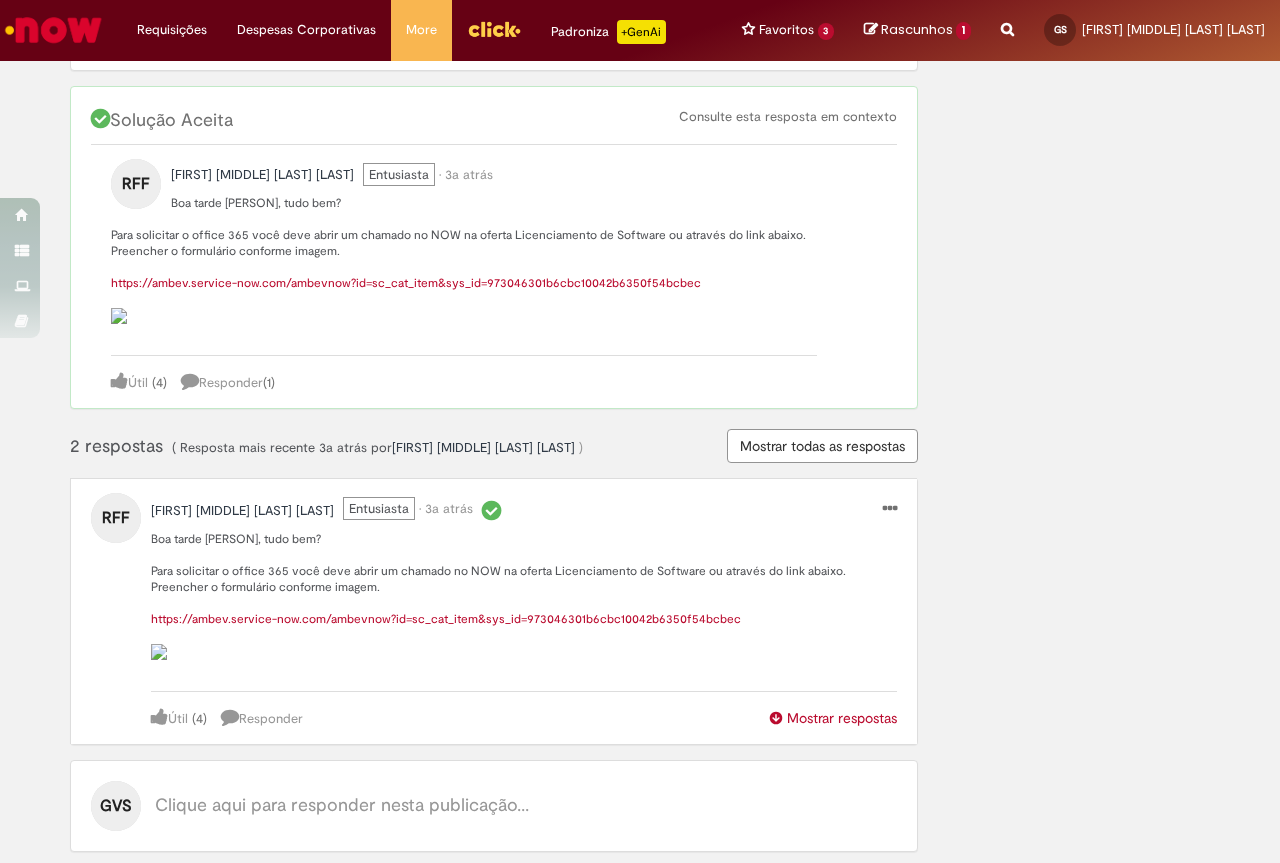 click on "https://ambev.service-now.com/ambevnow?id=sc_cat_item&sys_id=973046301b6cbc10042b6350f54bcbec" at bounding box center (406, 283) 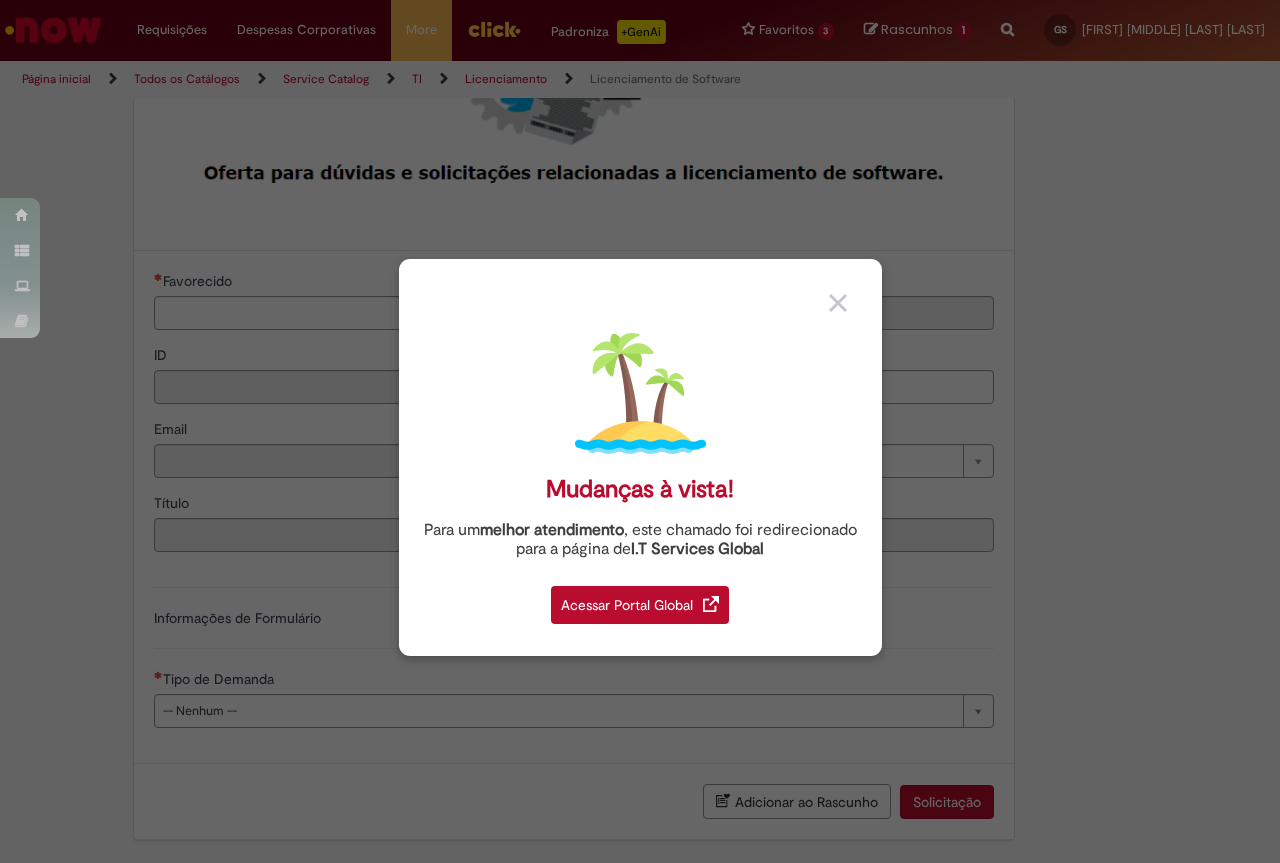 type on "********" 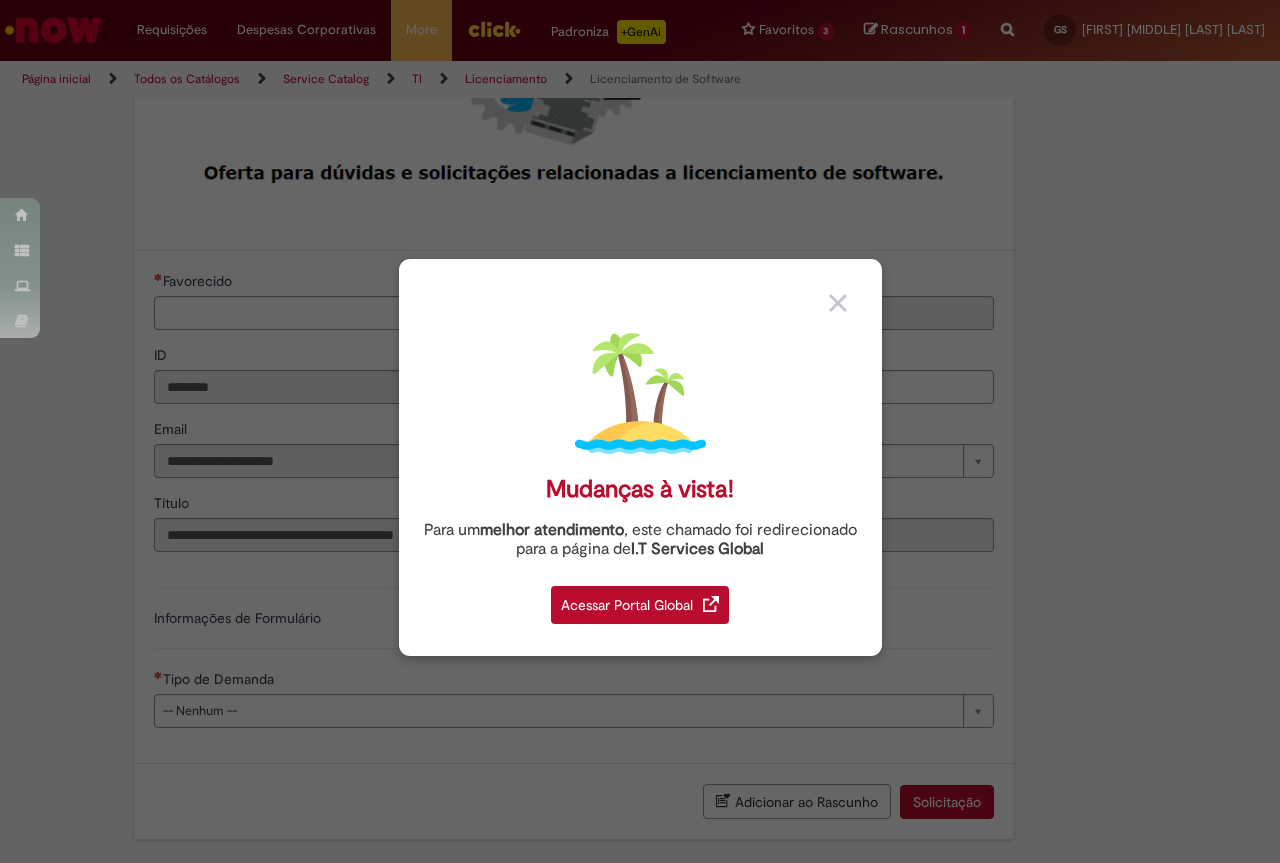 type on "**********" 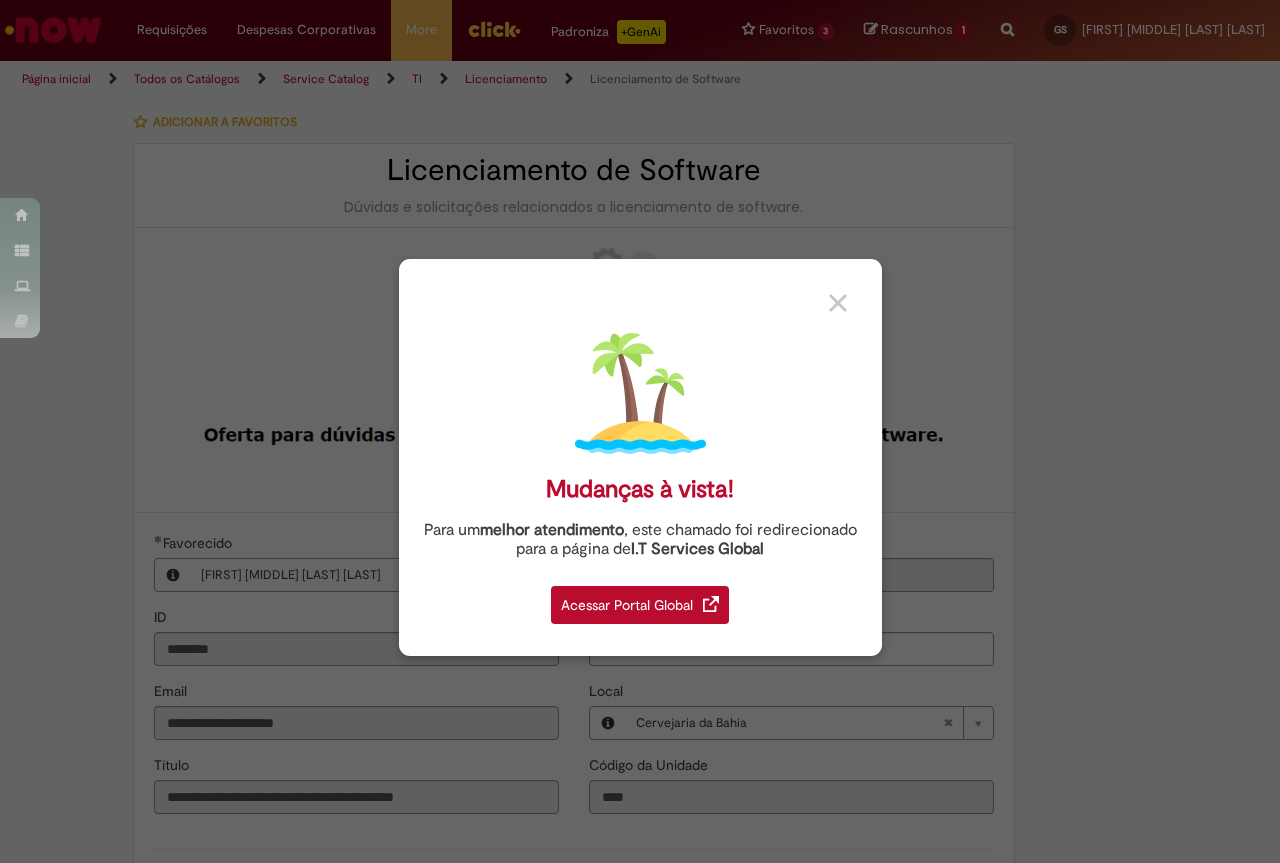type on "**********" 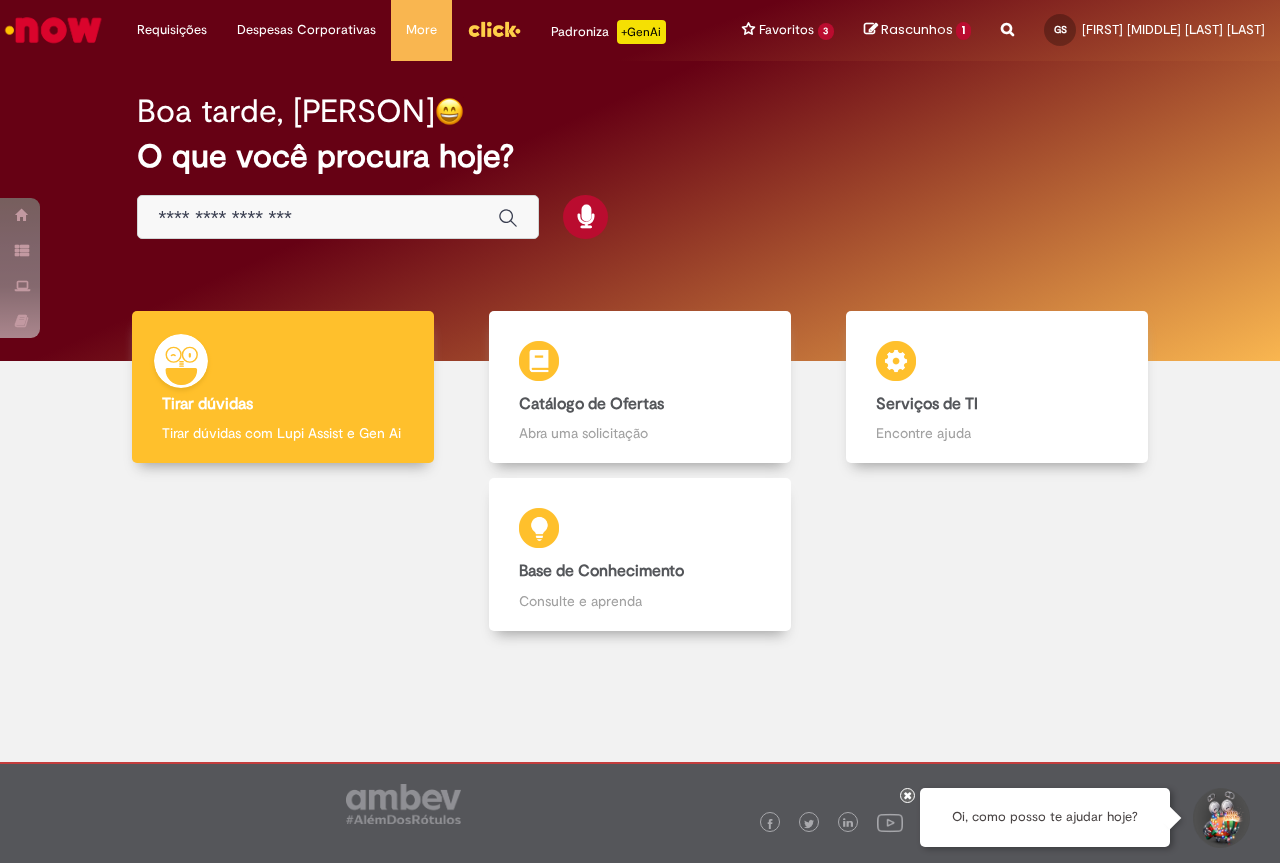 click at bounding box center (318, 218) 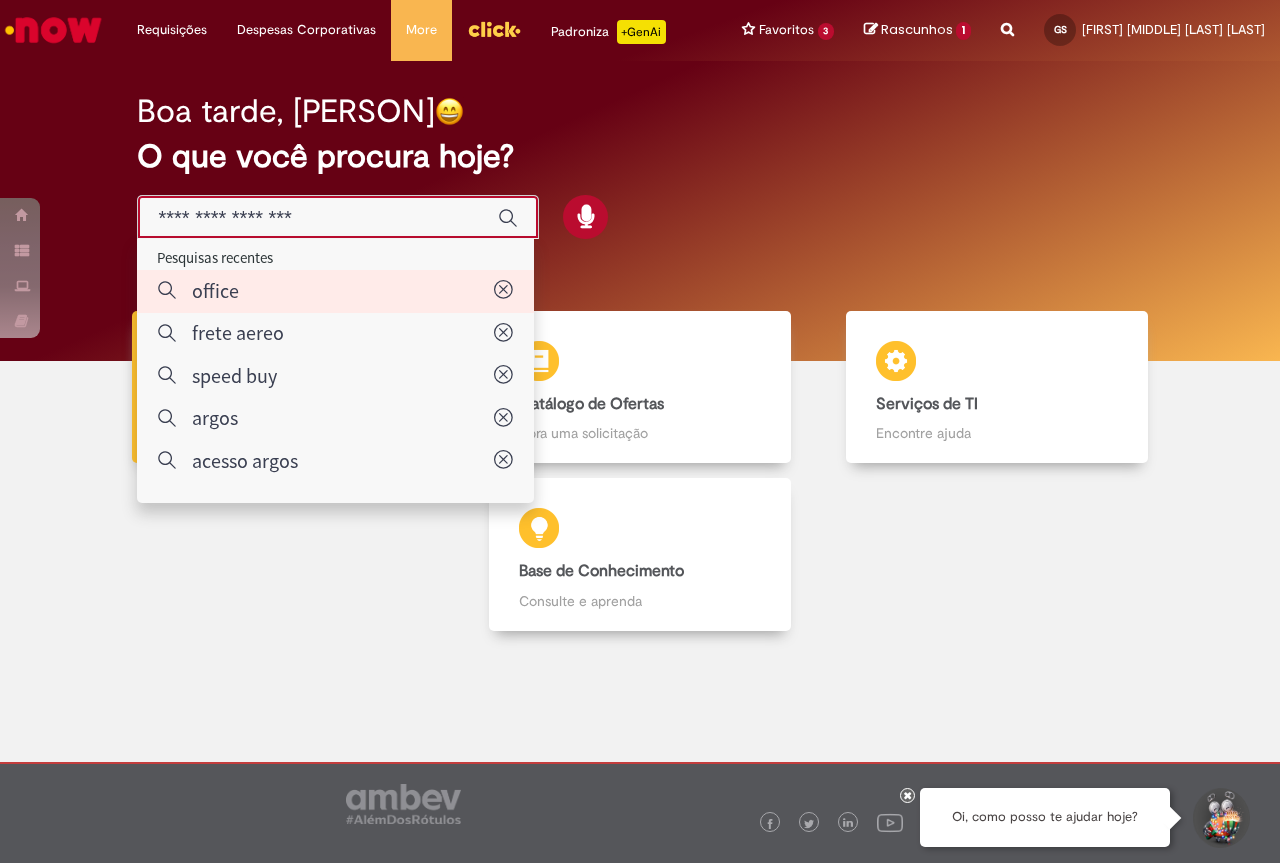 type on "******" 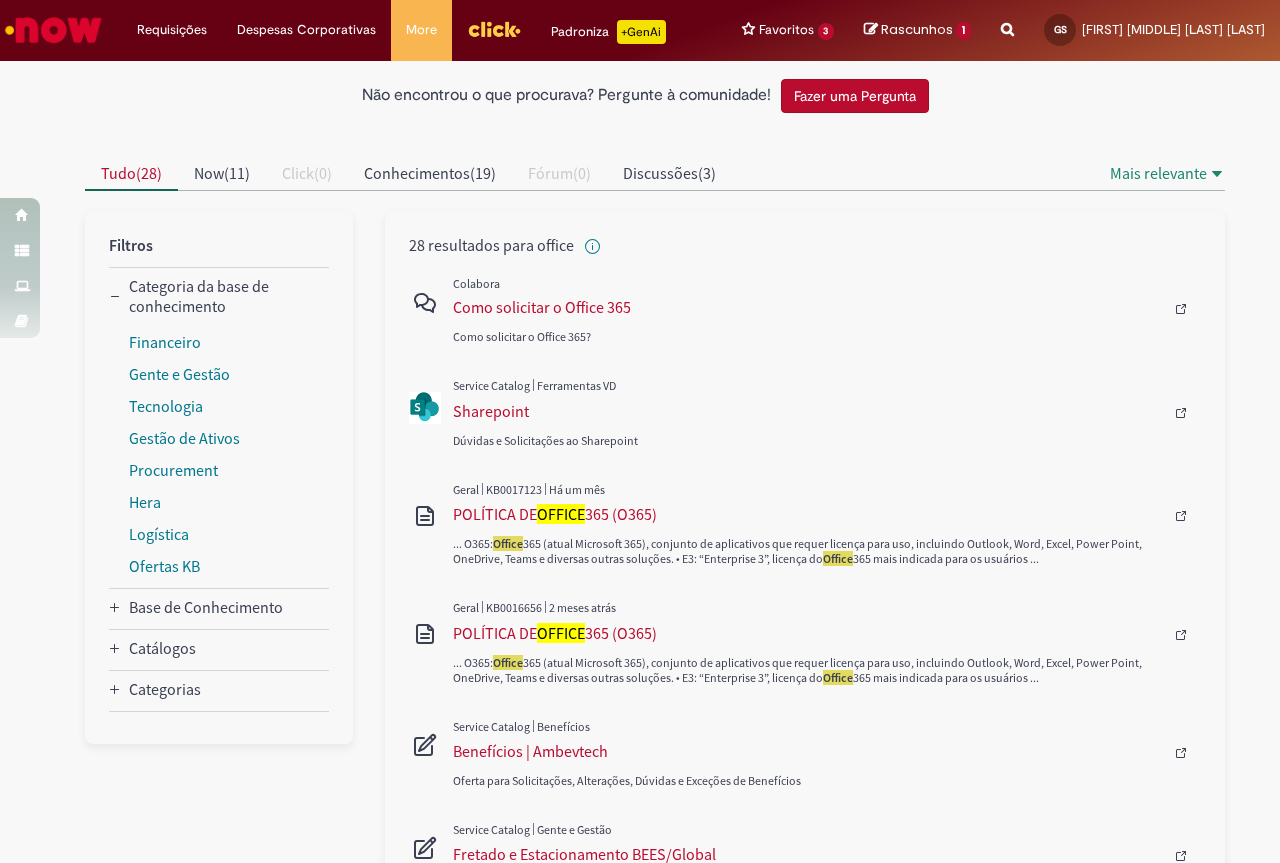 scroll, scrollTop: 0, scrollLeft: 0, axis: both 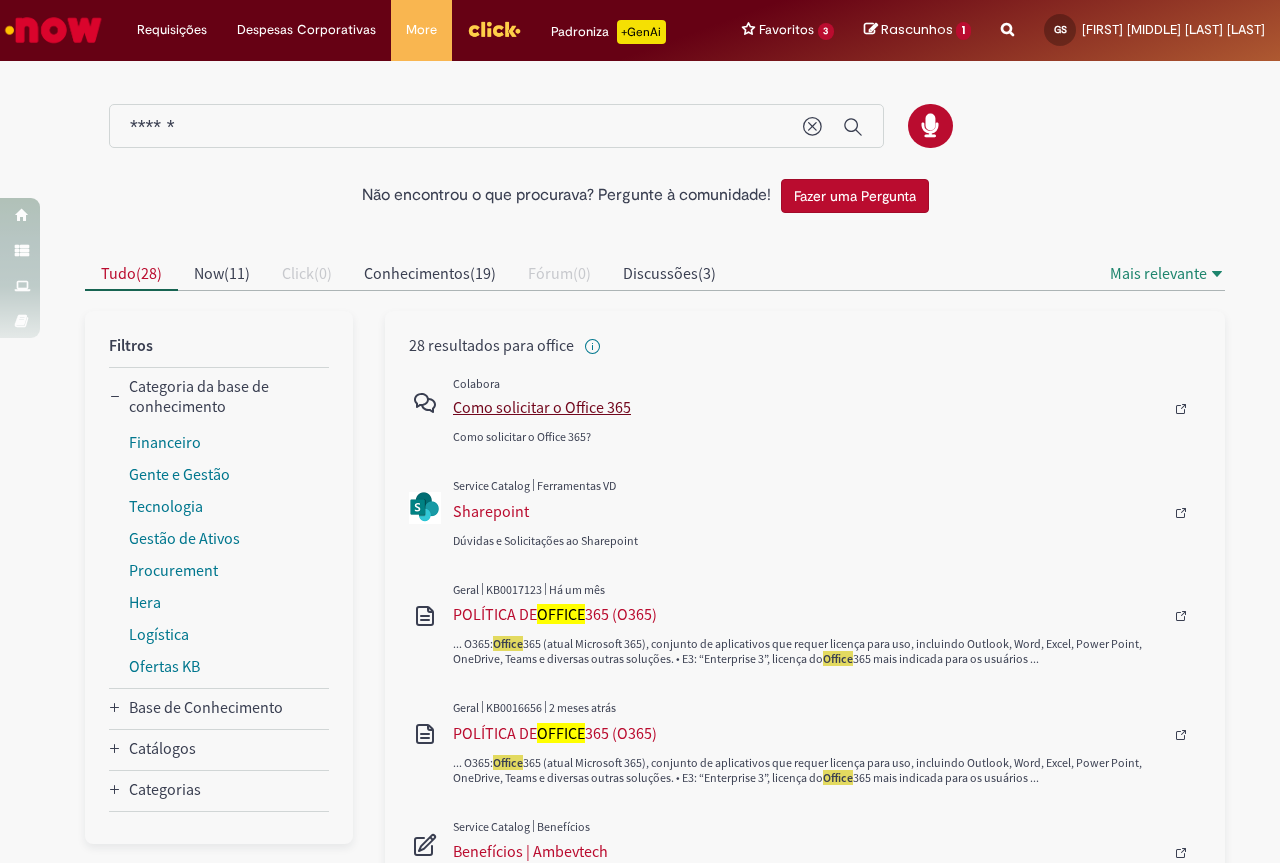 click on "Como solicitar o Office 365" at bounding box center (808, 407) 